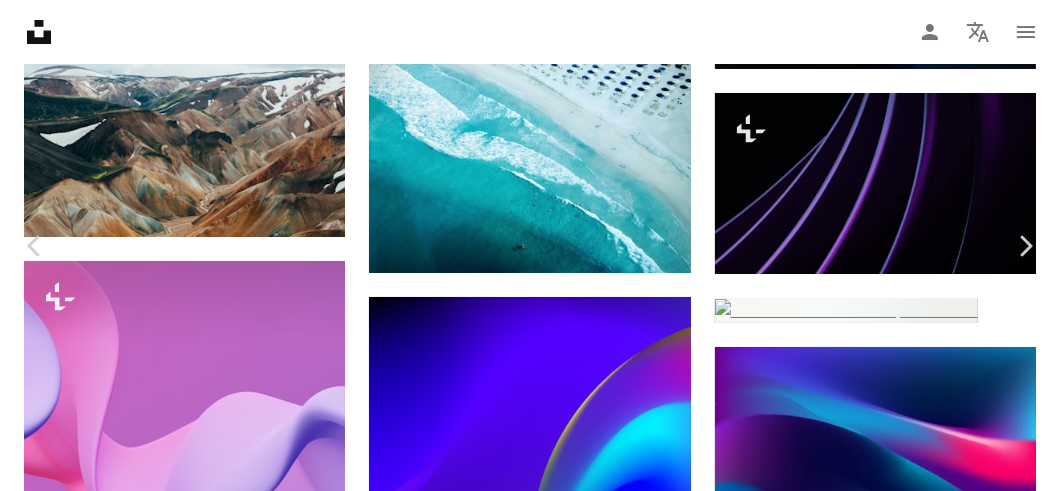 scroll, scrollTop: 20171, scrollLeft: 0, axis: vertical 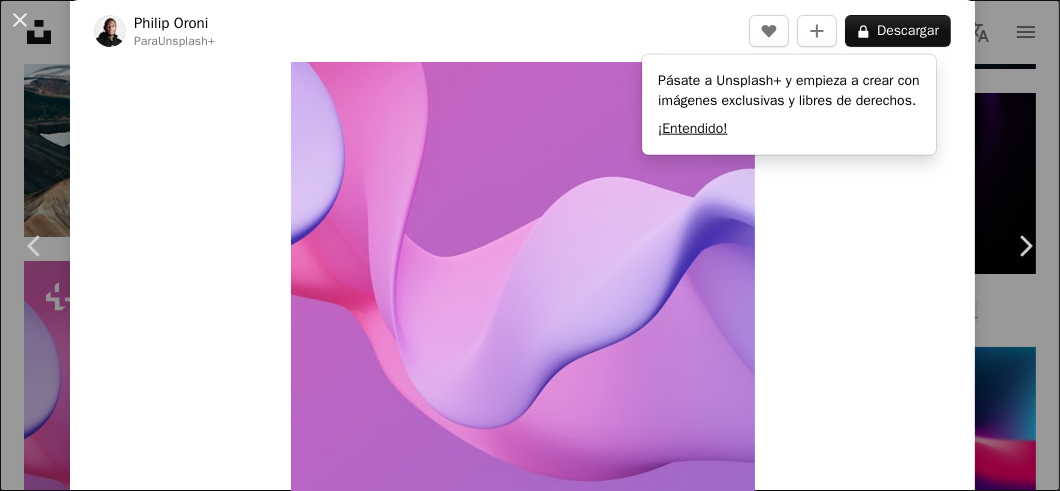 click on "¡Entendido!" at bounding box center [692, 129] 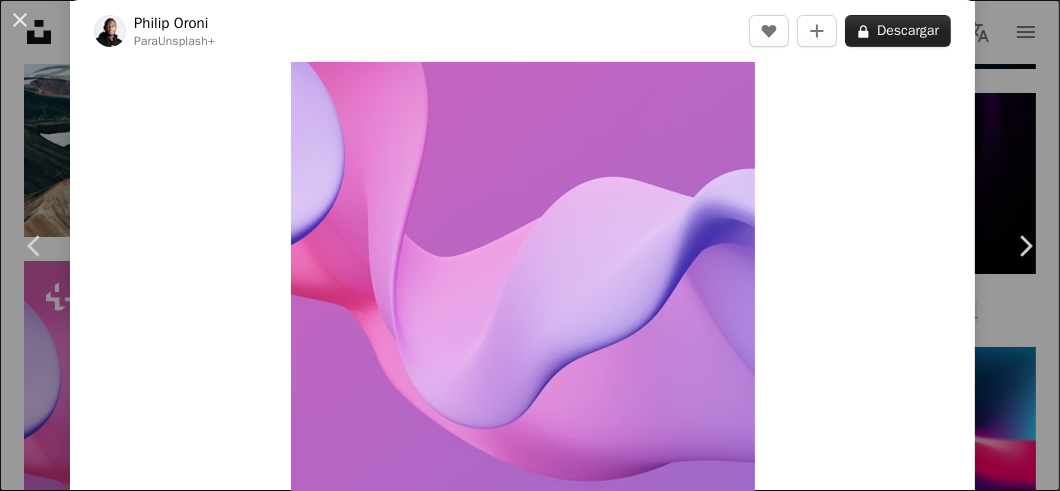 click on "A lock Descargar" at bounding box center (898, 31) 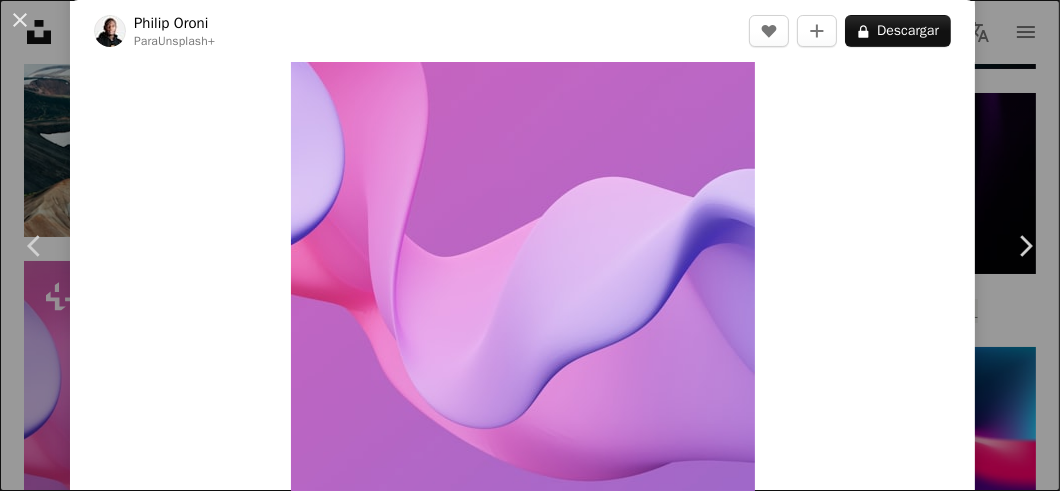 scroll, scrollTop: 700, scrollLeft: 0, axis: vertical 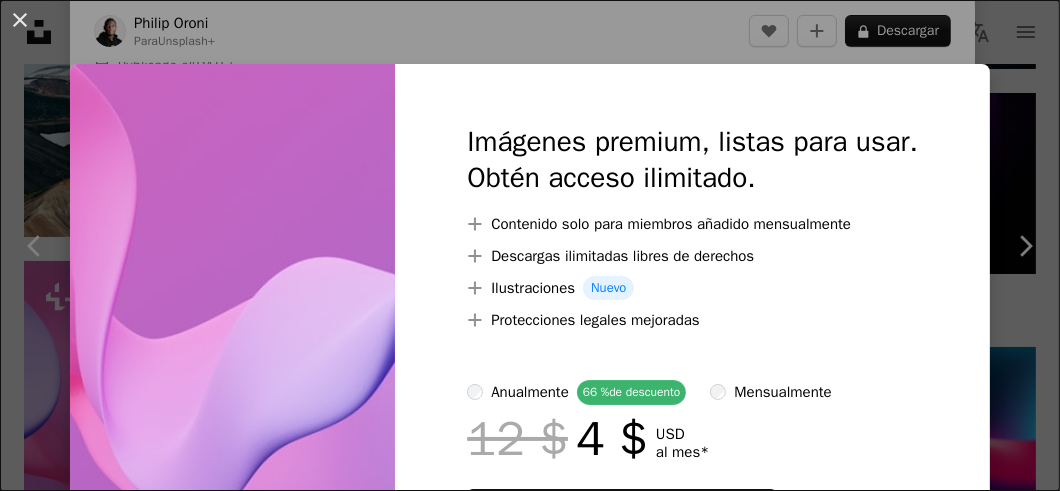 click on "An X shape Imágenes premium, listas para usar. Obtén acceso ilimitado. A plus sign Contenido solo para miembros añadido mensualmente A plus sign Descargas ilimitadas libres de derechos A plus sign Ilustraciones  Nuevo A plus sign Protecciones legales mejoradas anualmente 66 %  de descuento mensualmente 12 $   4 $ USD al mes * Obtener  Unsplash+ *Cuando se paga anualmente, se factura por adelantado  48 $ Más los impuestos aplicables. Se renueva automáticamente. Cancela cuando quieras." at bounding box center (530, 245) 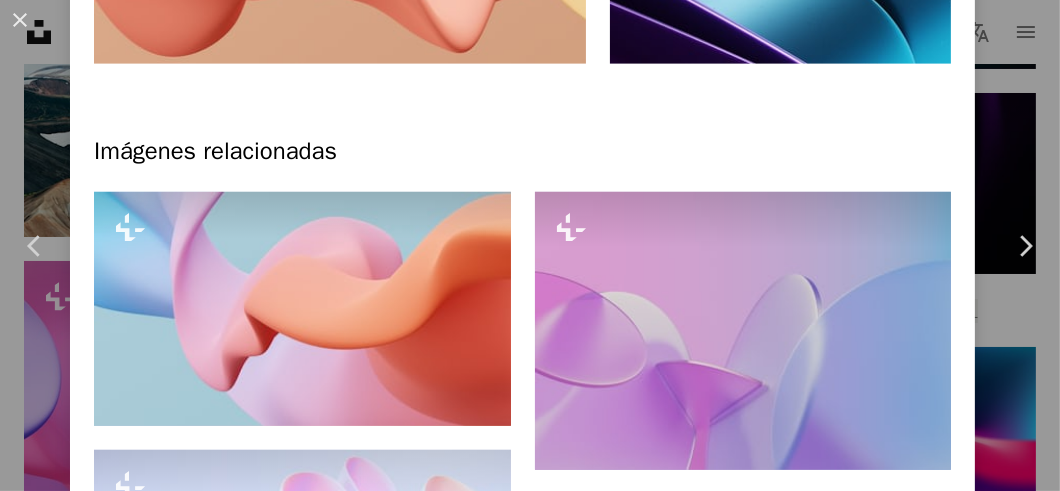 scroll, scrollTop: 1300, scrollLeft: 0, axis: vertical 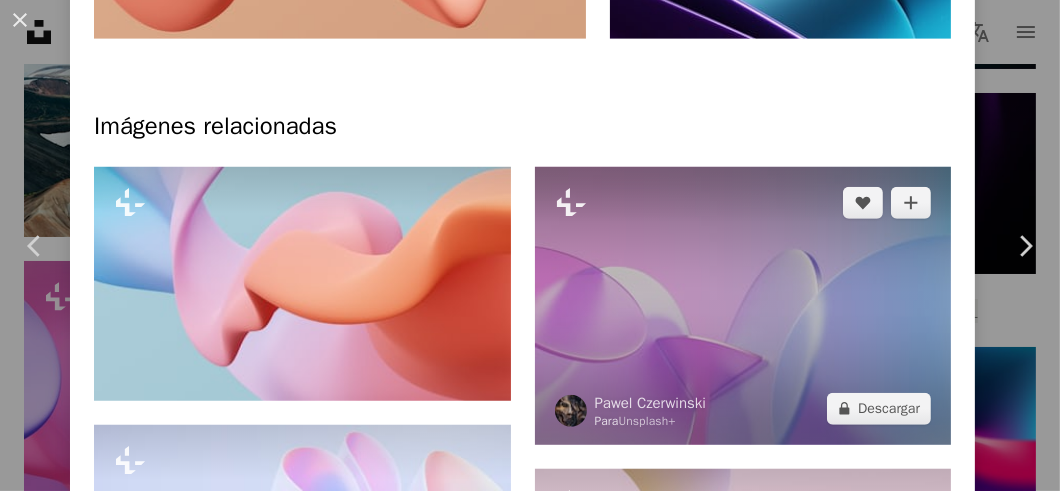 click at bounding box center (743, 306) 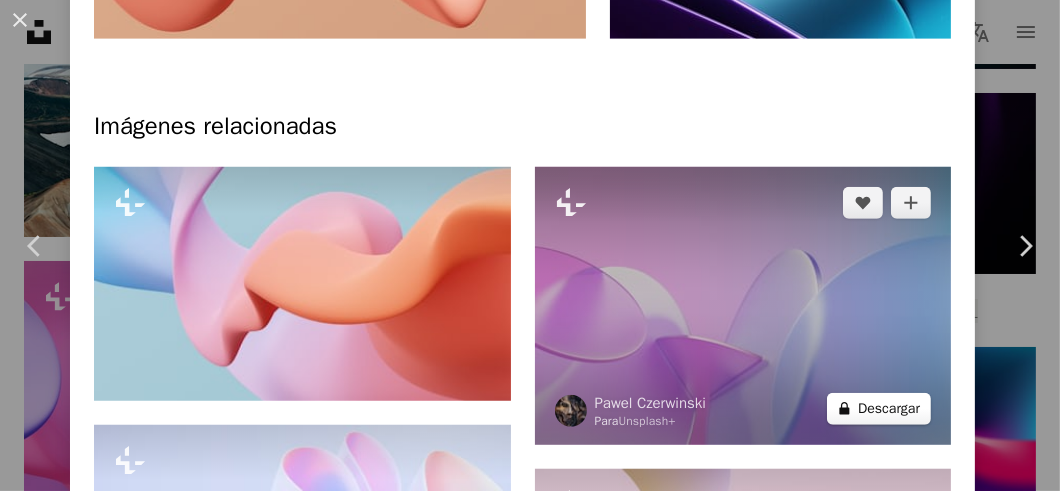click at bounding box center (743, 306) 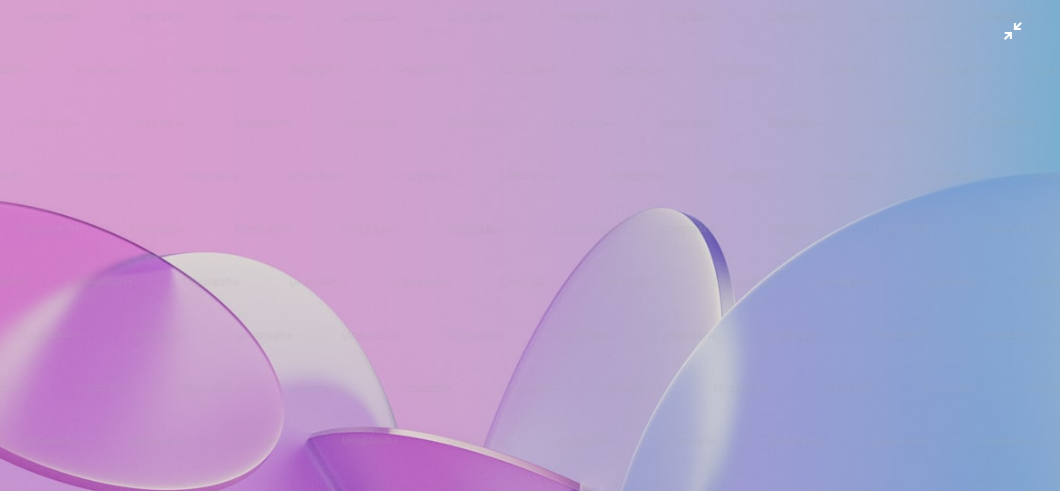 scroll, scrollTop: 0, scrollLeft: 0, axis: both 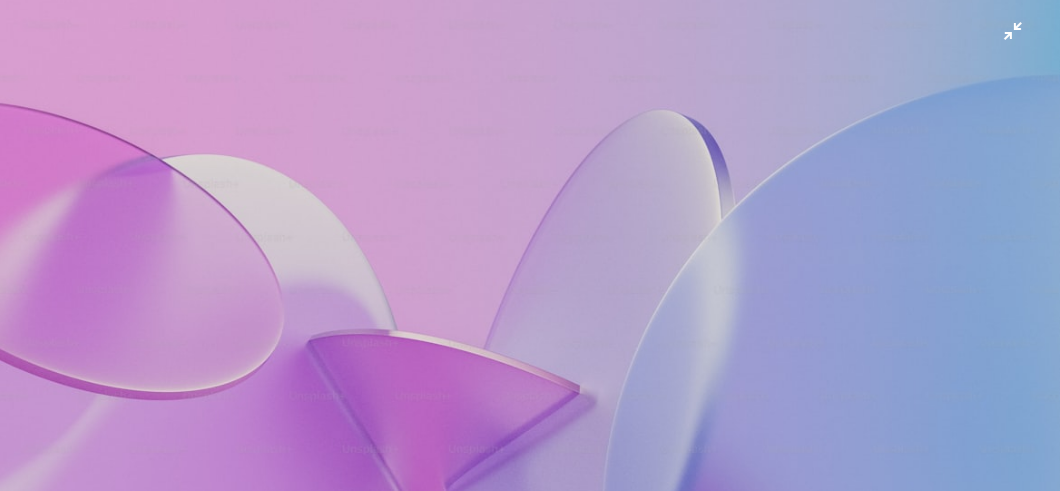 click at bounding box center (530, 255) 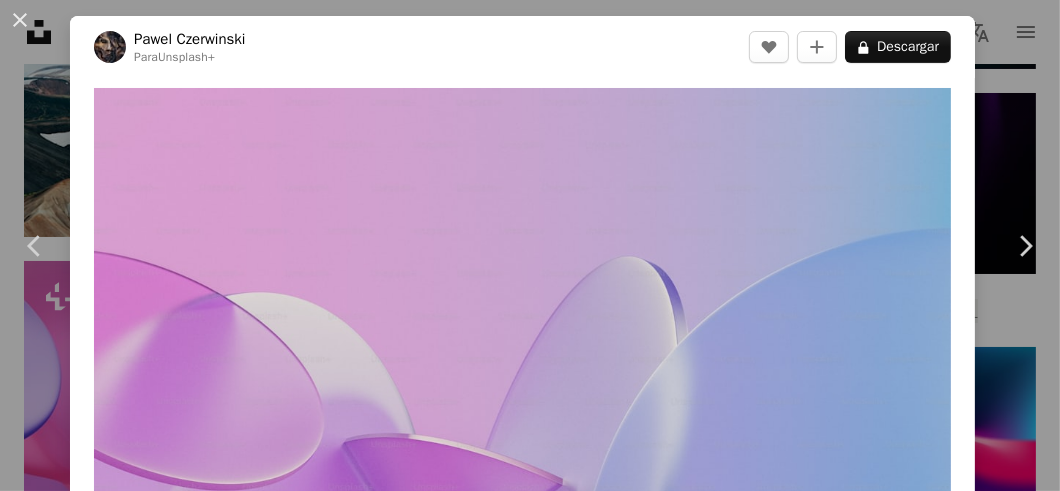 scroll, scrollTop: 88, scrollLeft: 0, axis: vertical 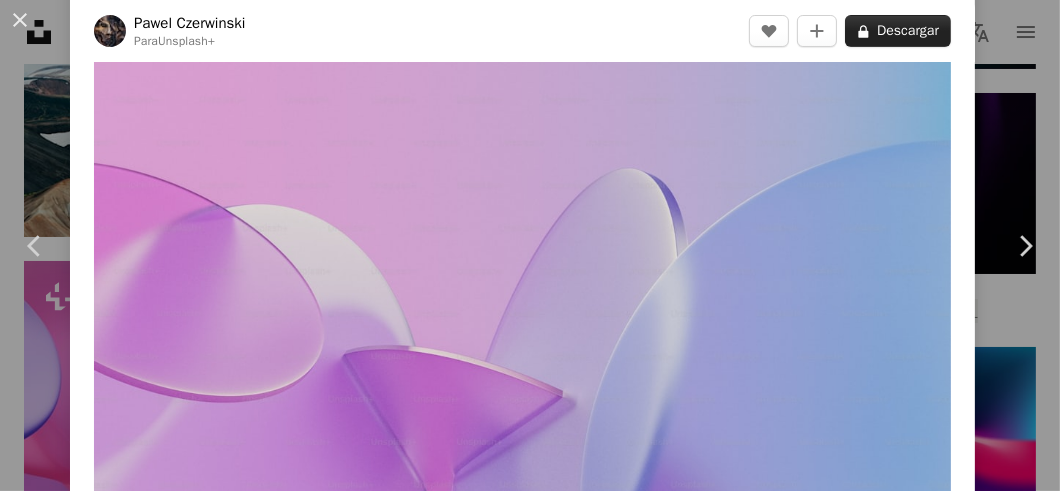 click on "A lock Descargar" at bounding box center [898, 31] 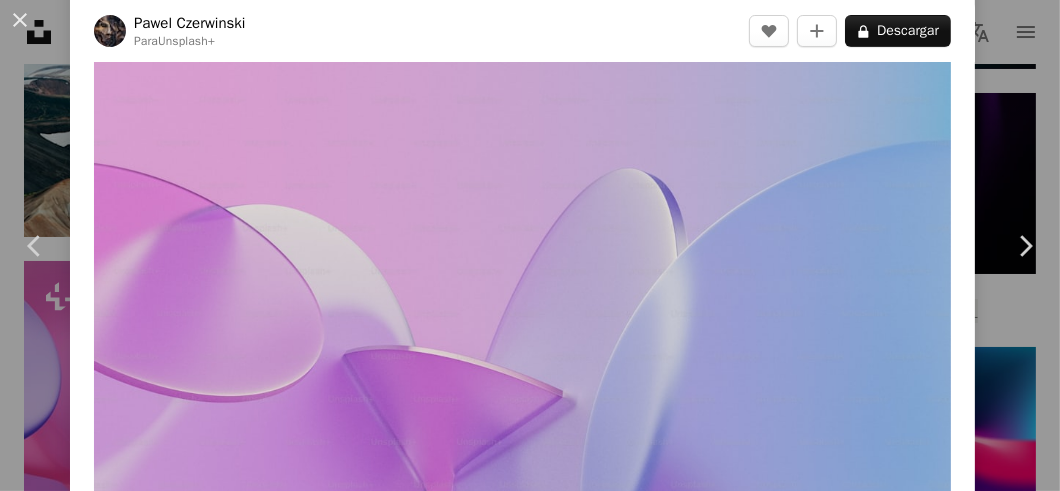 scroll, scrollTop: 0, scrollLeft: 0, axis: both 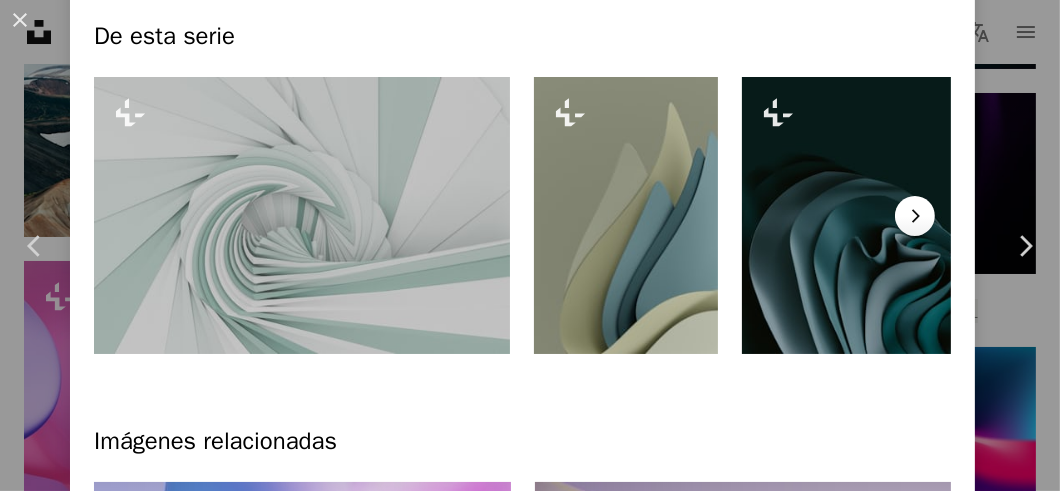click on "Chevron right" 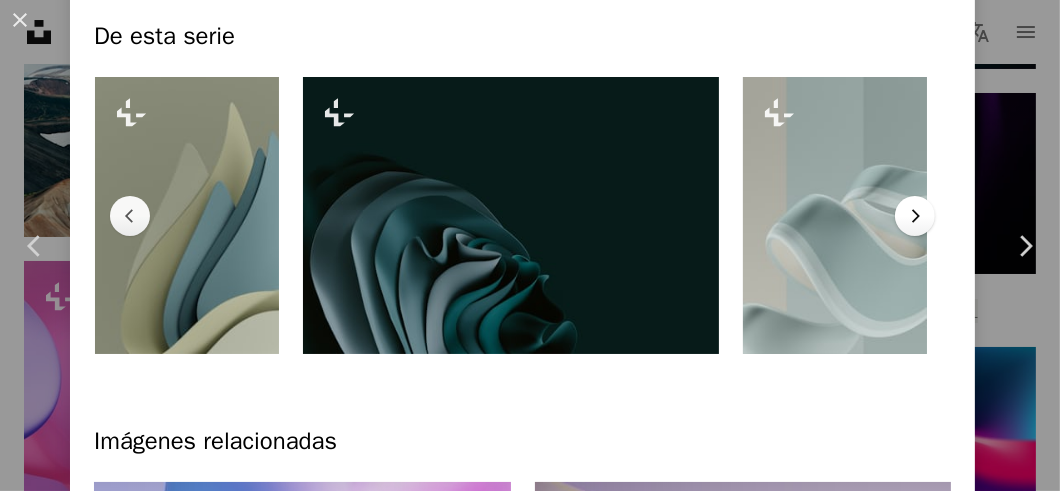 click on "Chevron right" 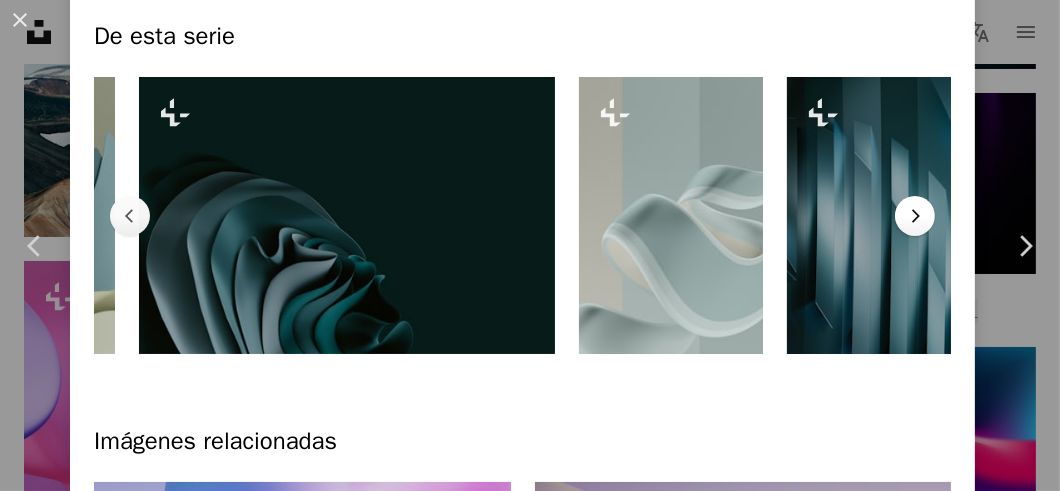 scroll, scrollTop: 0, scrollLeft: 648, axis: horizontal 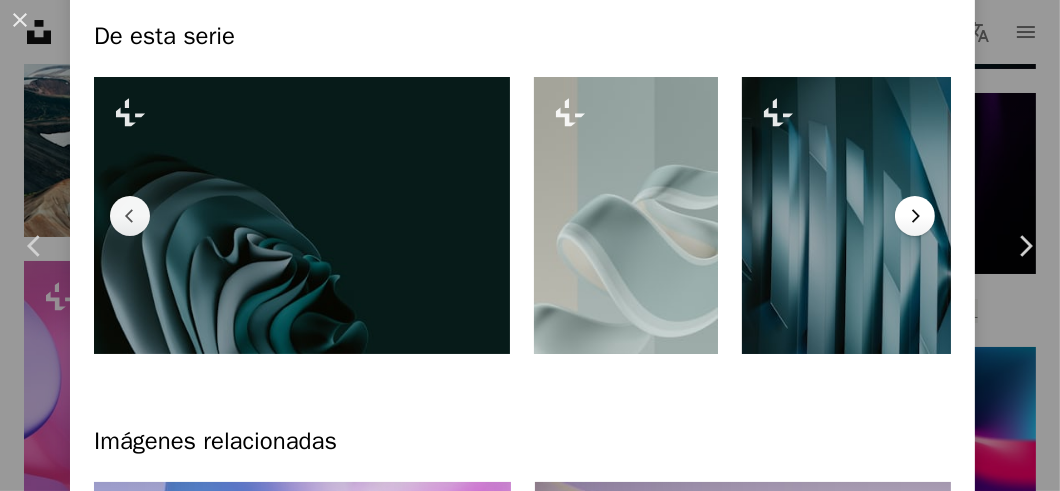 click on "Chevron right" 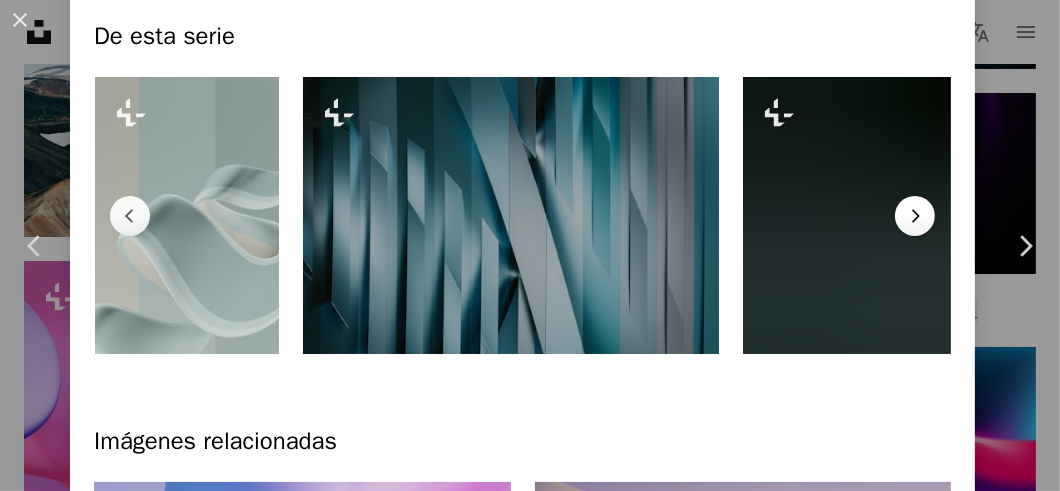click on "Chevron right" 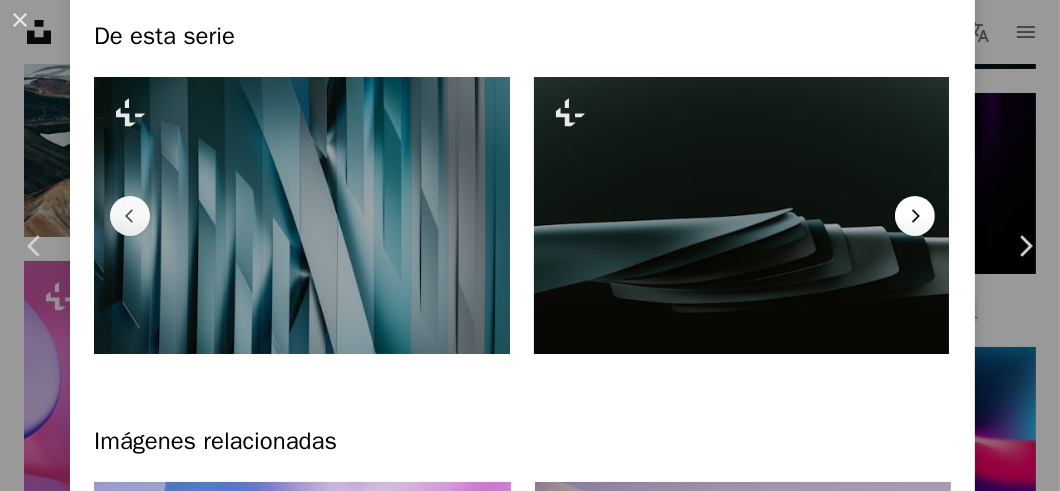 click on "Chevron right" 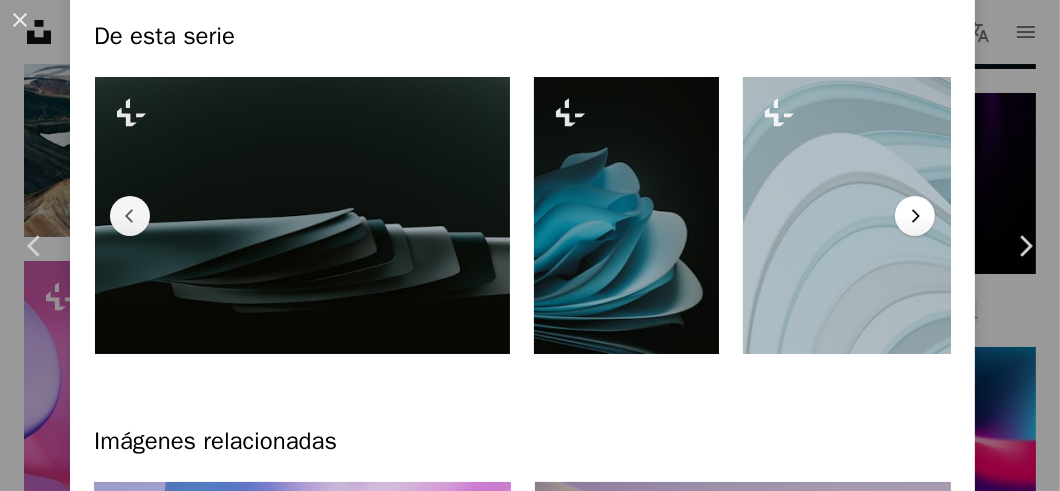 click on "Chevron right" 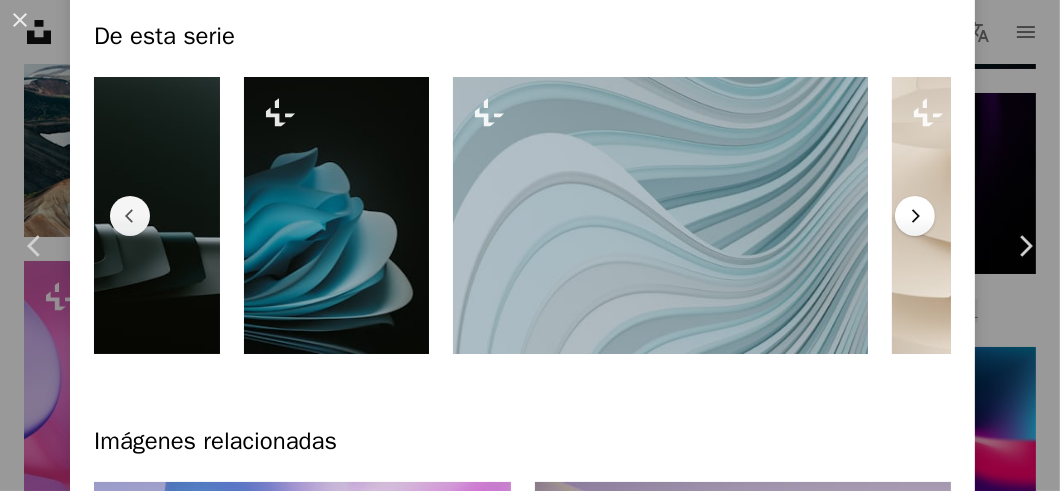 scroll, scrollTop: 0, scrollLeft: 2175, axis: horizontal 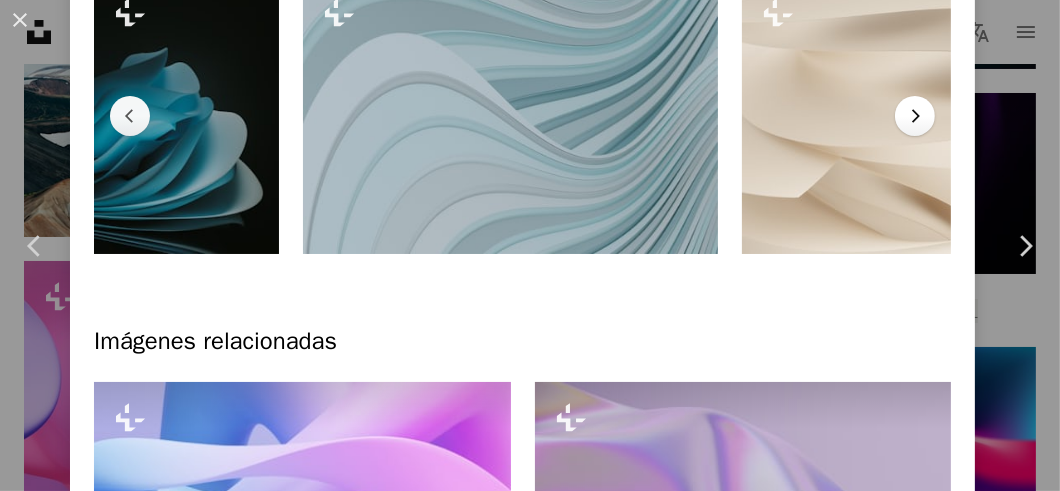 click on "Chevron right" 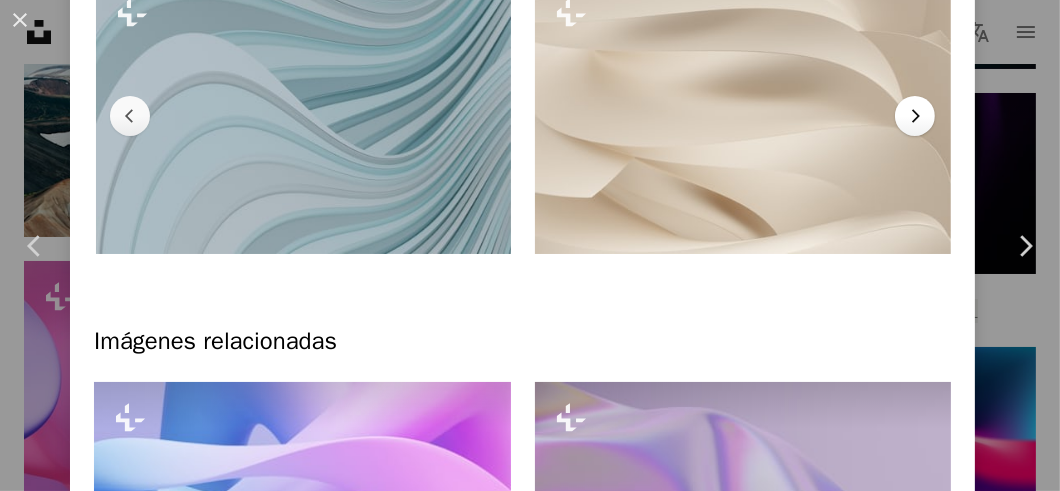 scroll, scrollTop: 0, scrollLeft: 2396, axis: horizontal 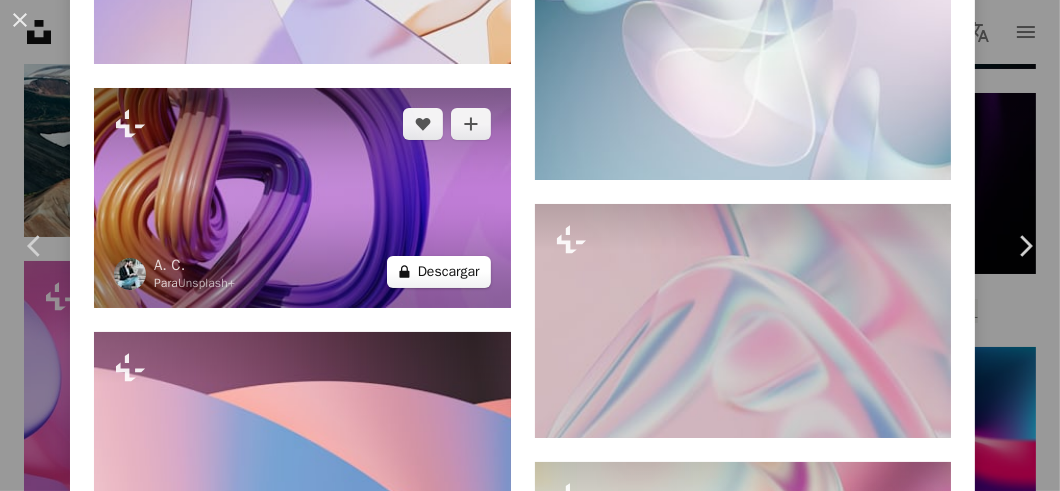 click on "A lock Descargar" at bounding box center [439, 272] 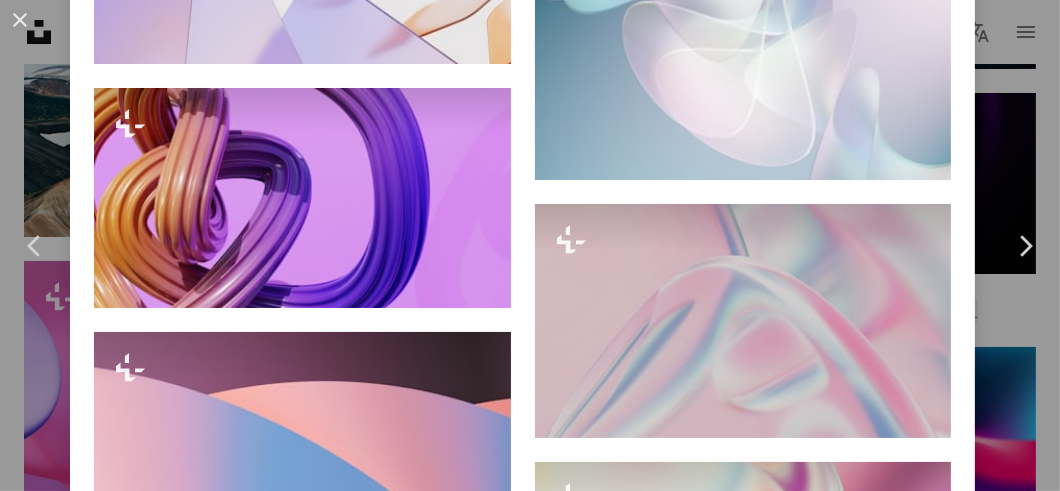 scroll, scrollTop: 0, scrollLeft: 0, axis: both 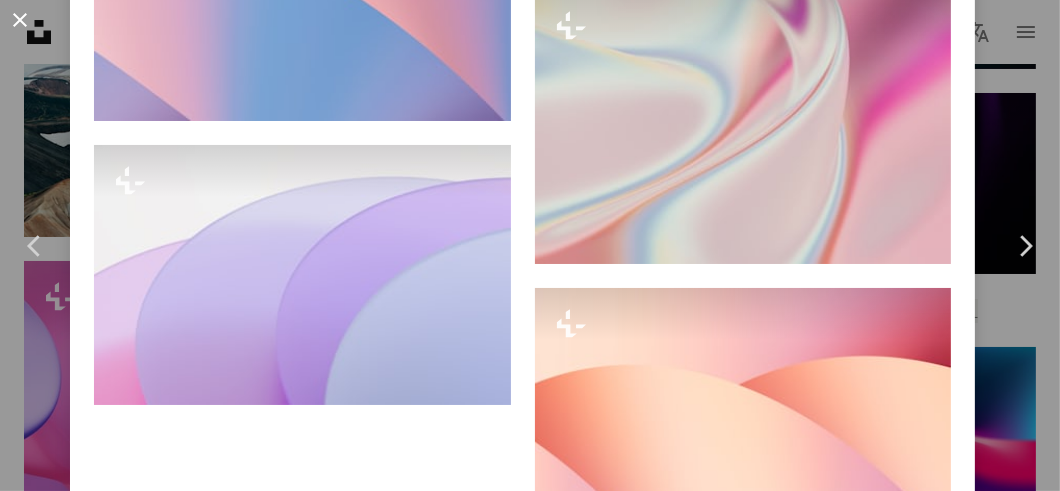 click on "Chevron right" at bounding box center (1025, 246) 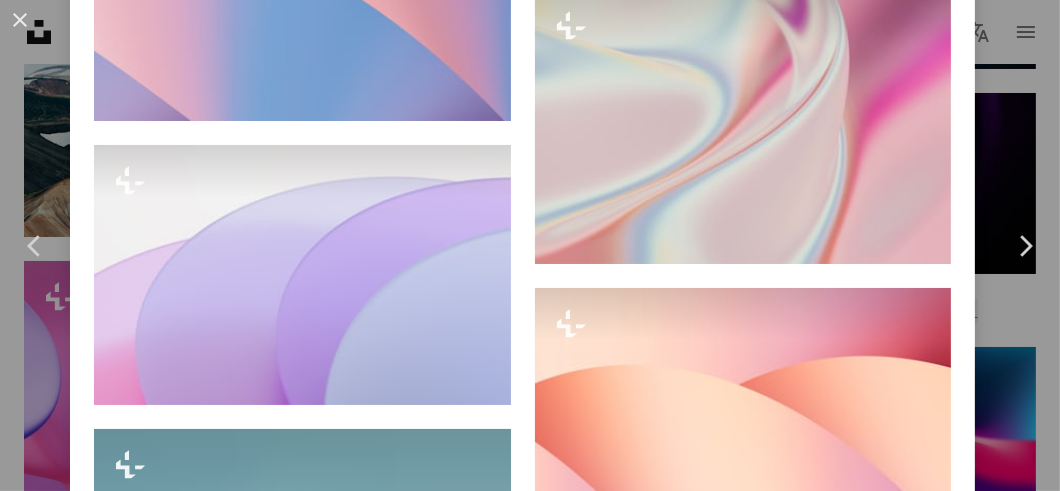 drag, startPoint x: 19, startPoint y: 26, endPoint x: 358, endPoint y: 141, distance: 357.97485 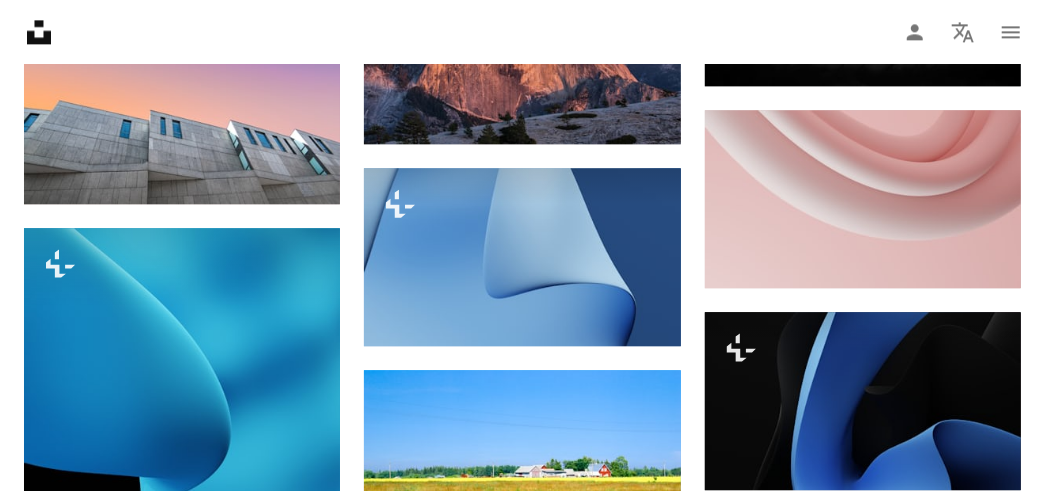 scroll, scrollTop: 18671, scrollLeft: 0, axis: vertical 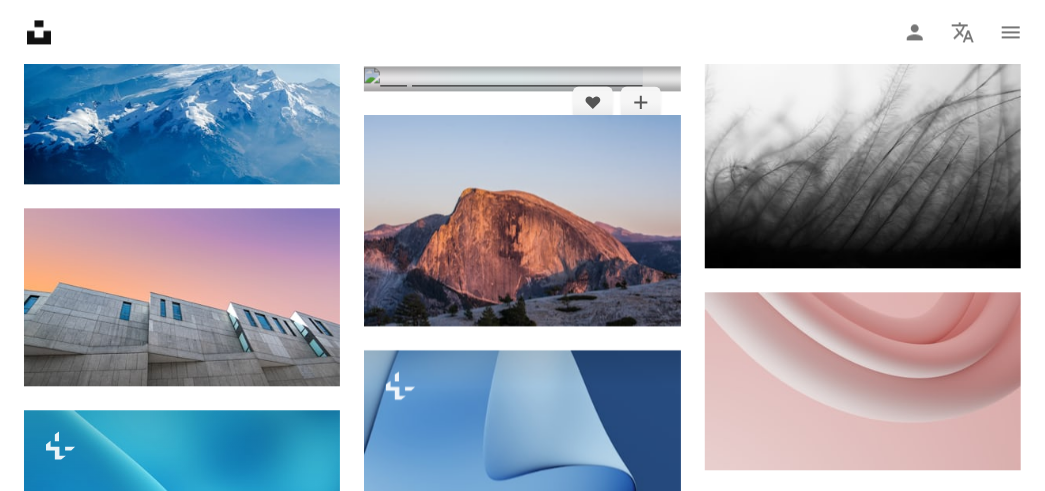 click at bounding box center [503, 79] 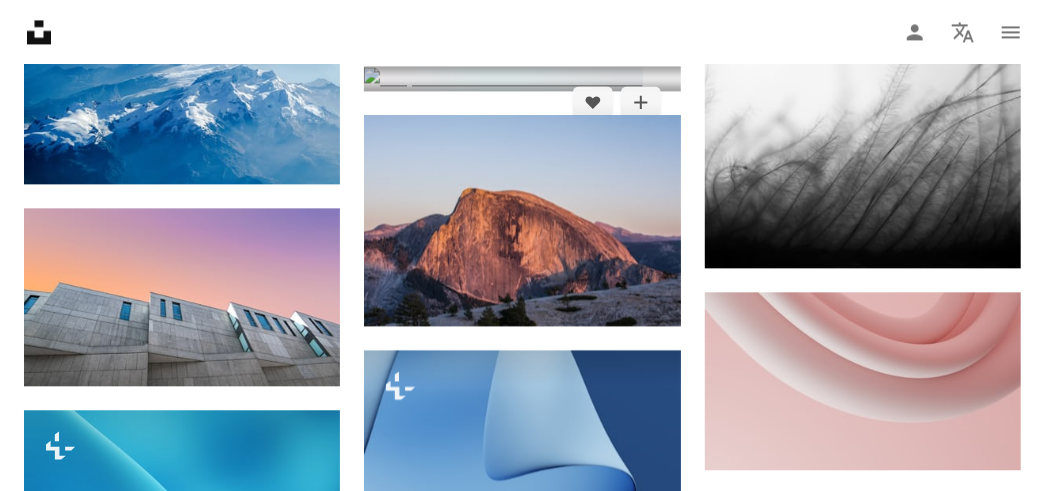 click on "[FIRST] [LAST]" at bounding box center [450, 134] 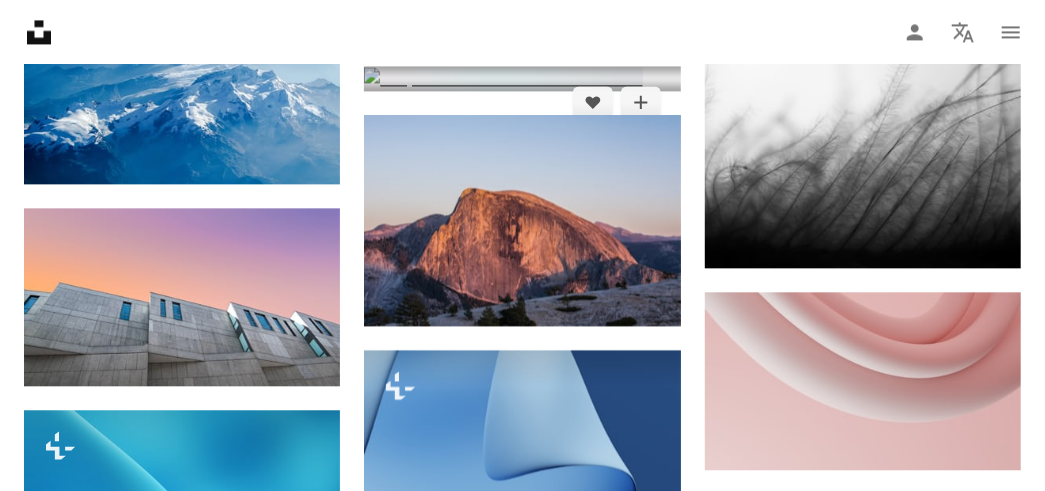 click at bounding box center [503, 79] 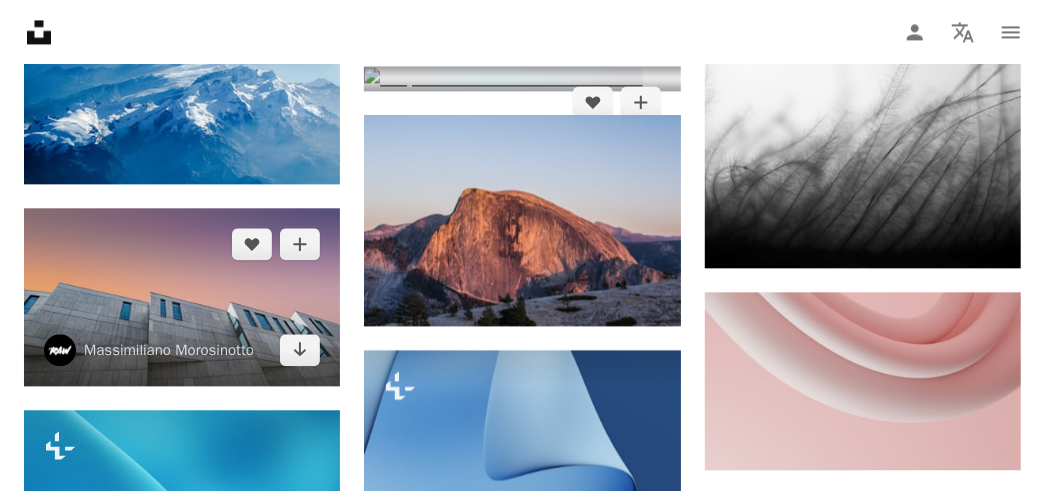 drag, startPoint x: 189, startPoint y: 247, endPoint x: 394, endPoint y: 256, distance: 205.19746 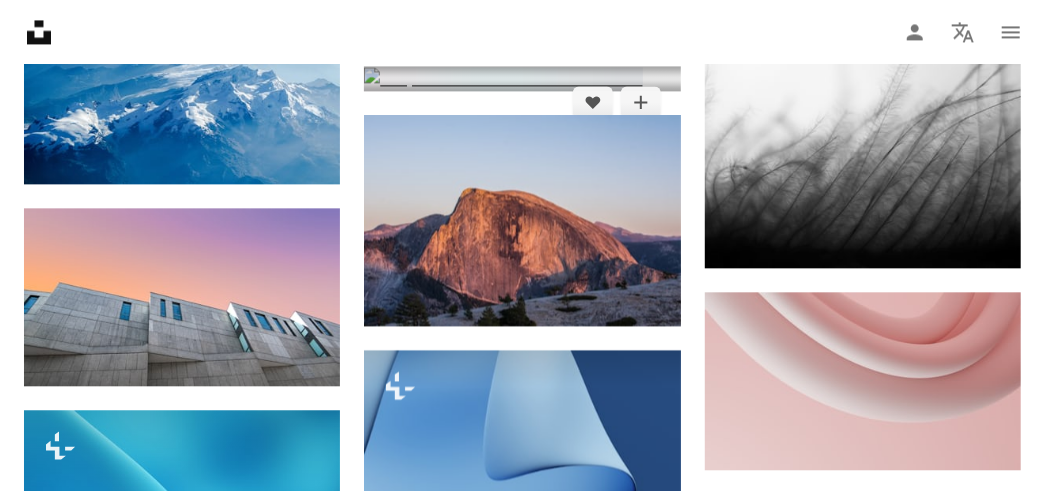 click at bounding box center [503, 79] 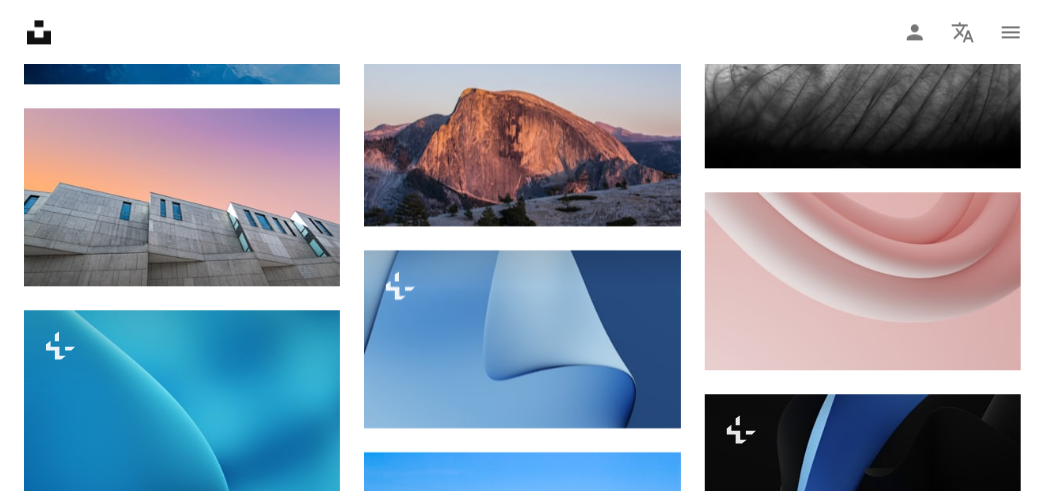 click on "[FIRST] [LAST]" at bounding box center [470, 34] 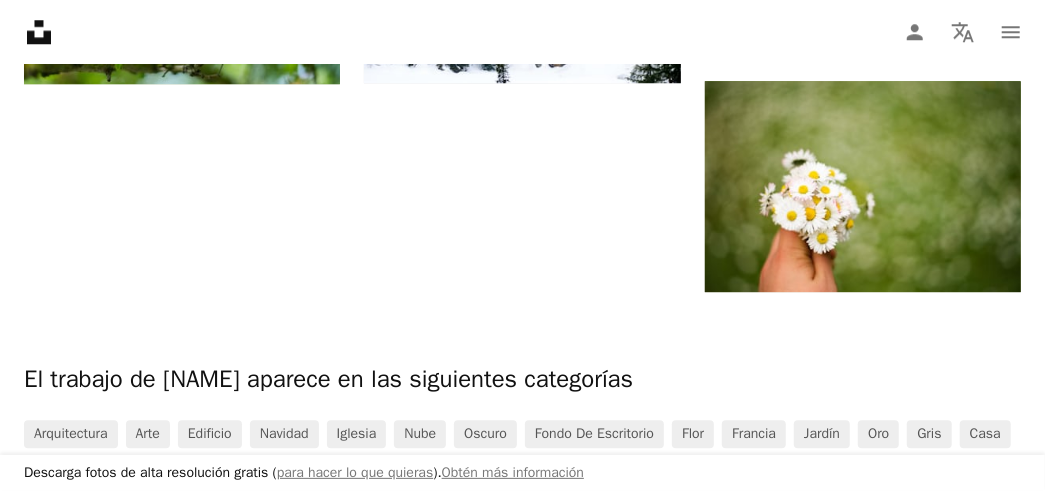 scroll, scrollTop: 2600, scrollLeft: 0, axis: vertical 